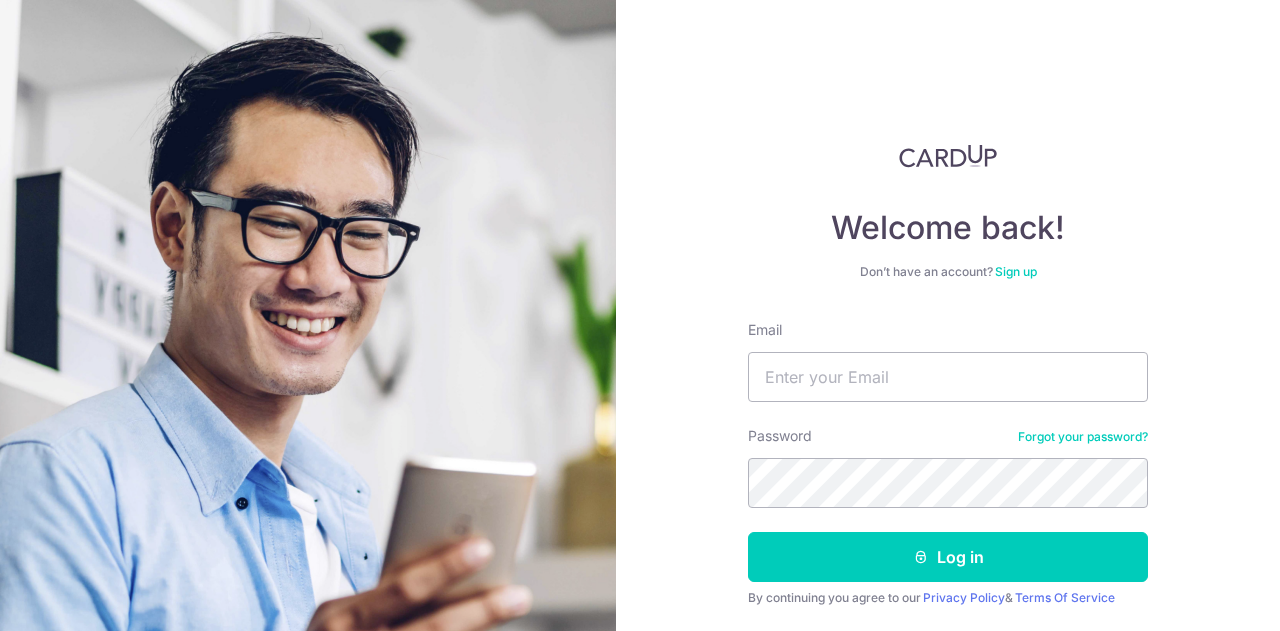 scroll, scrollTop: 0, scrollLeft: 0, axis: both 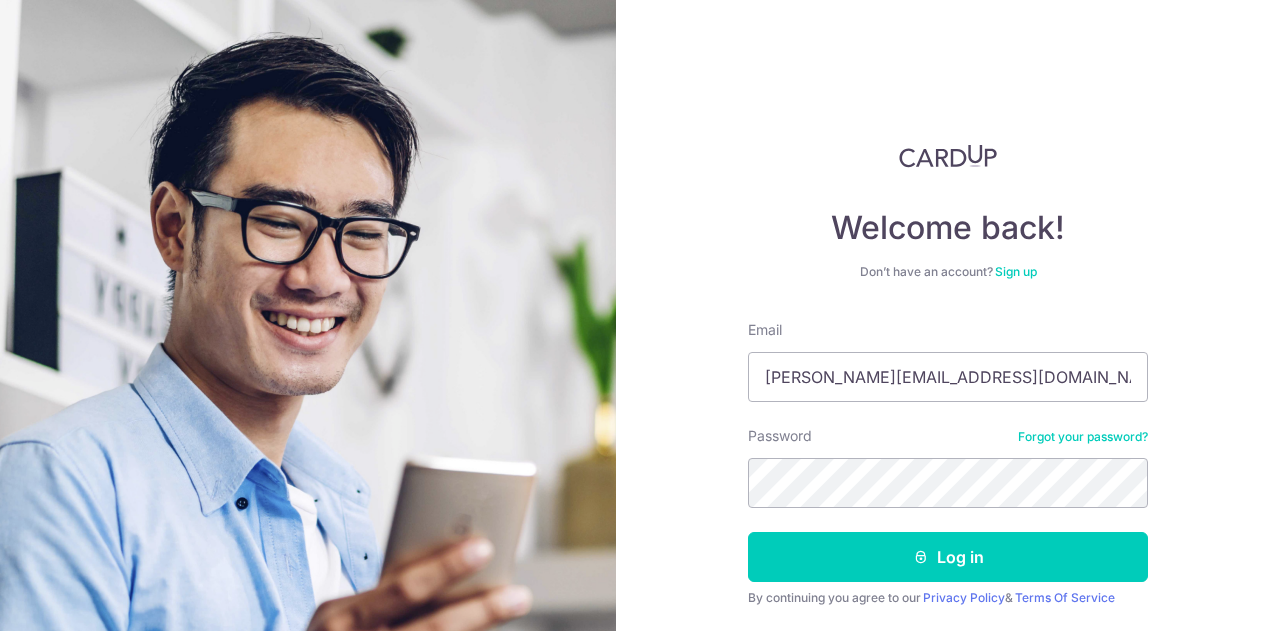 type on "magdeline.loke@gmail.com" 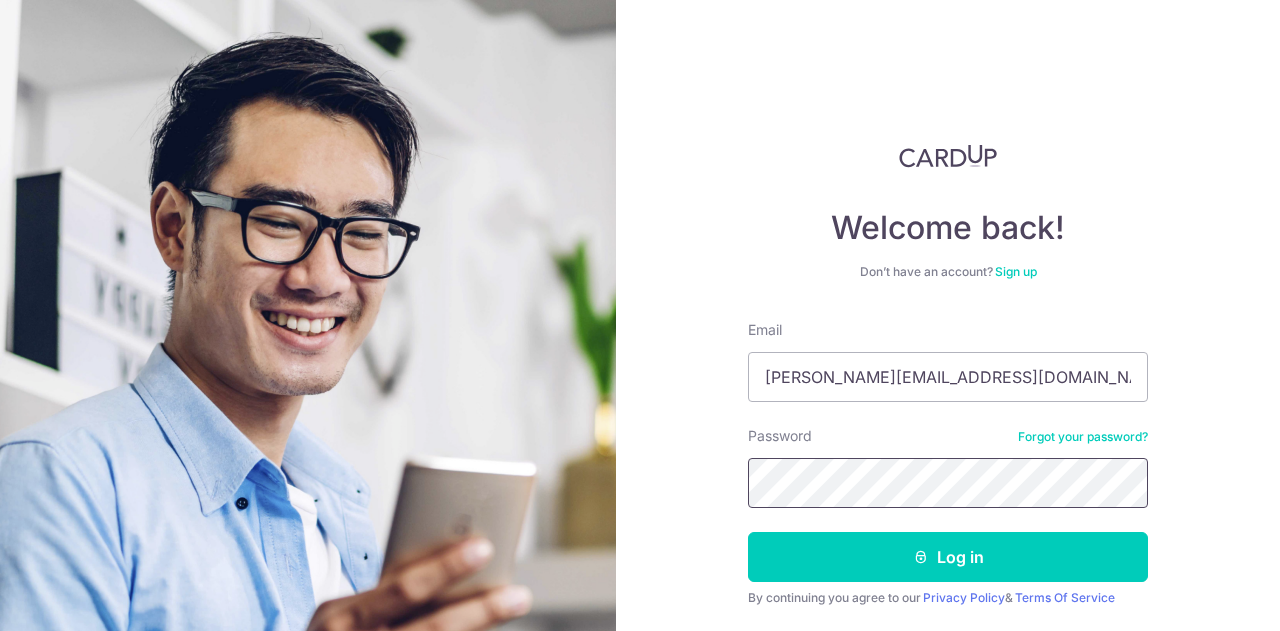 click on "Log in" at bounding box center [948, 557] 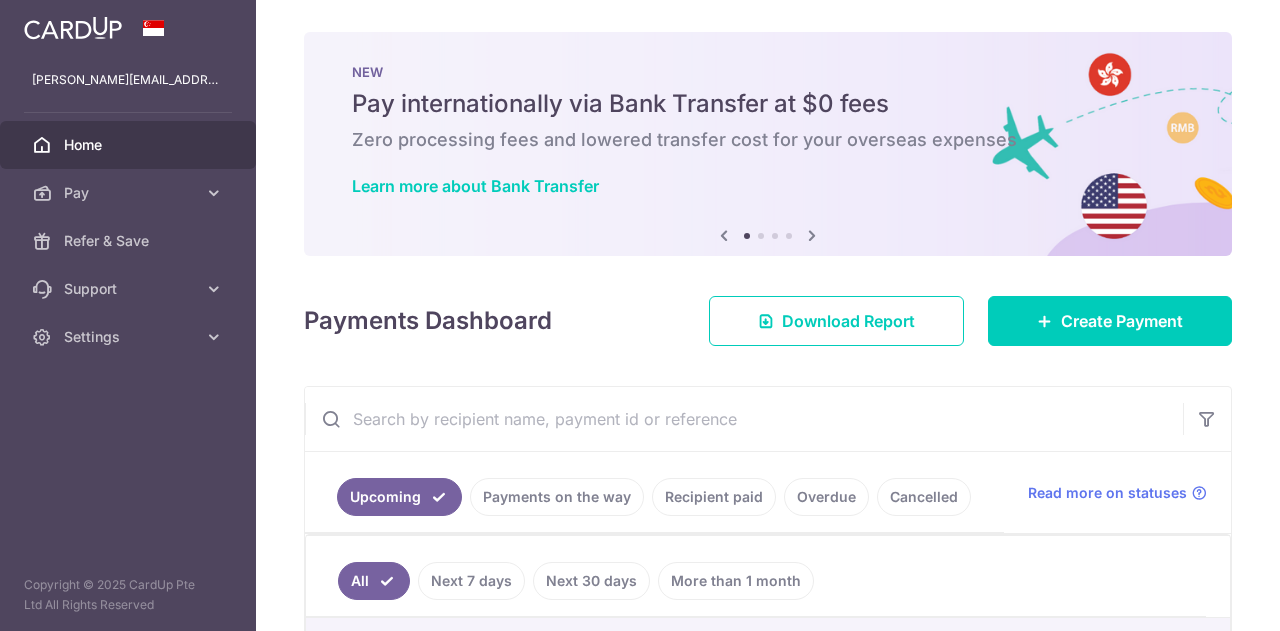 scroll, scrollTop: 0, scrollLeft: 0, axis: both 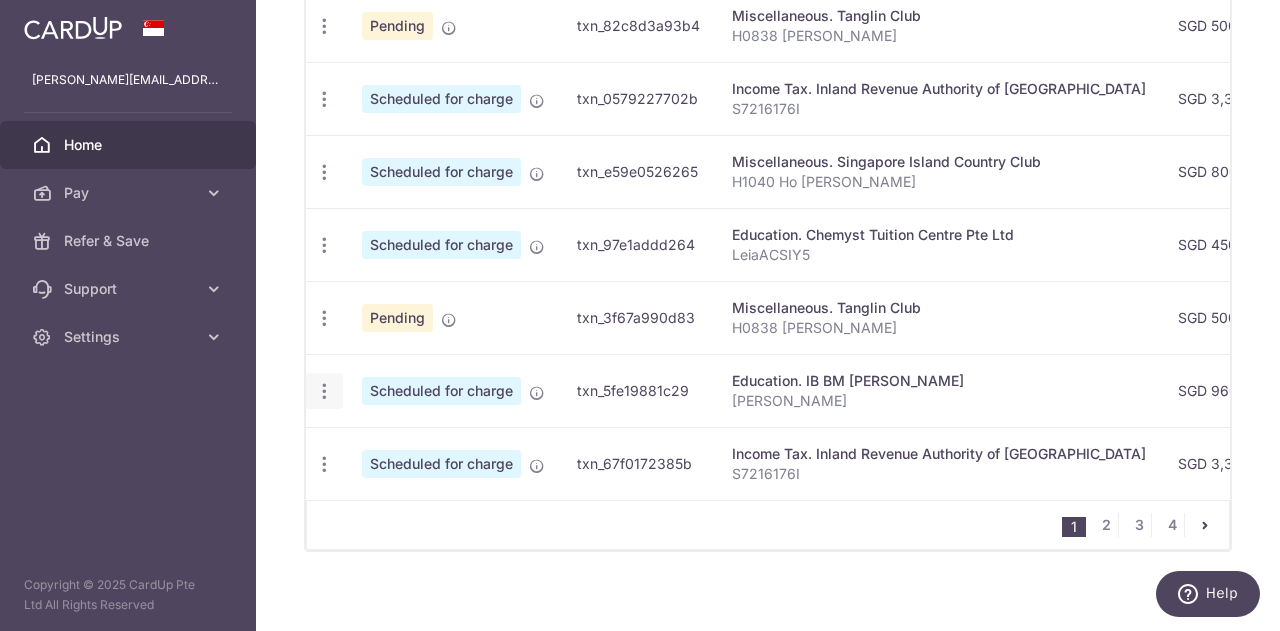 click at bounding box center (324, -193) 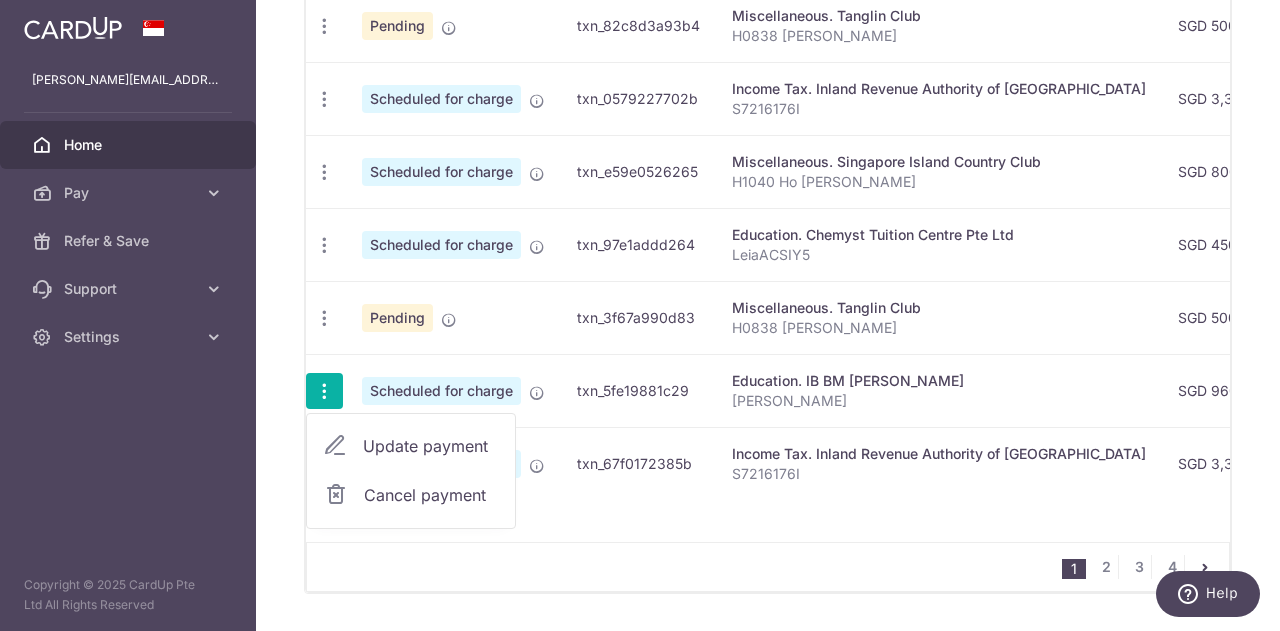 click on "Update payment" at bounding box center (431, 446) 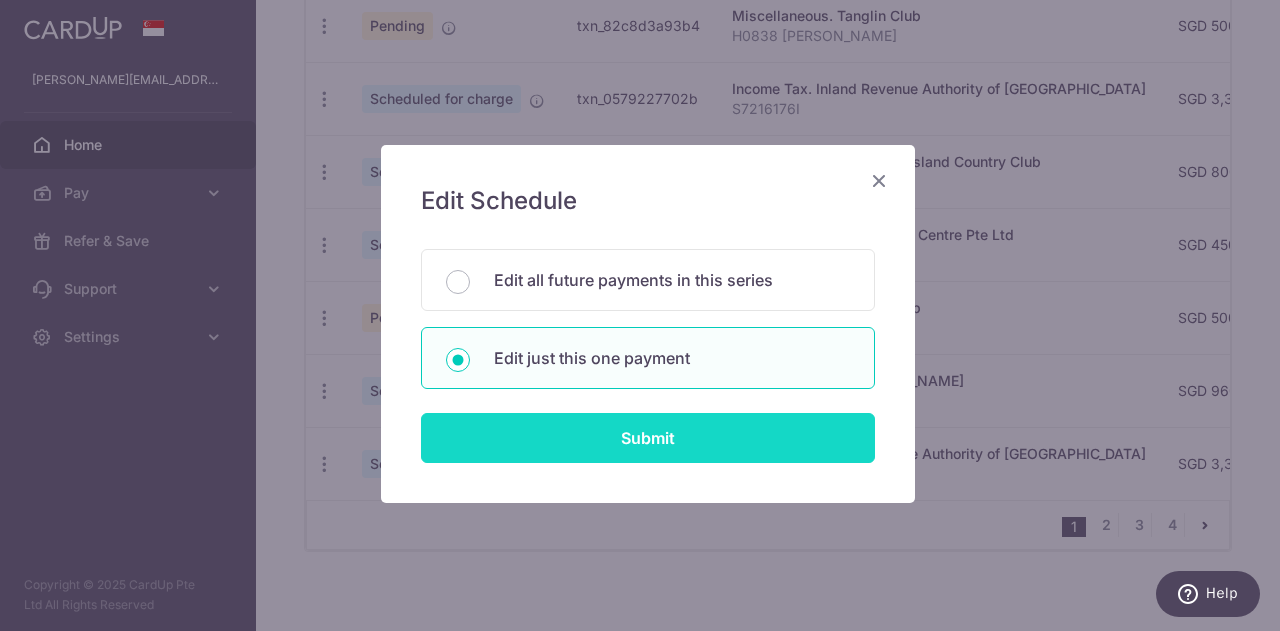 click on "Submit" at bounding box center (648, 438) 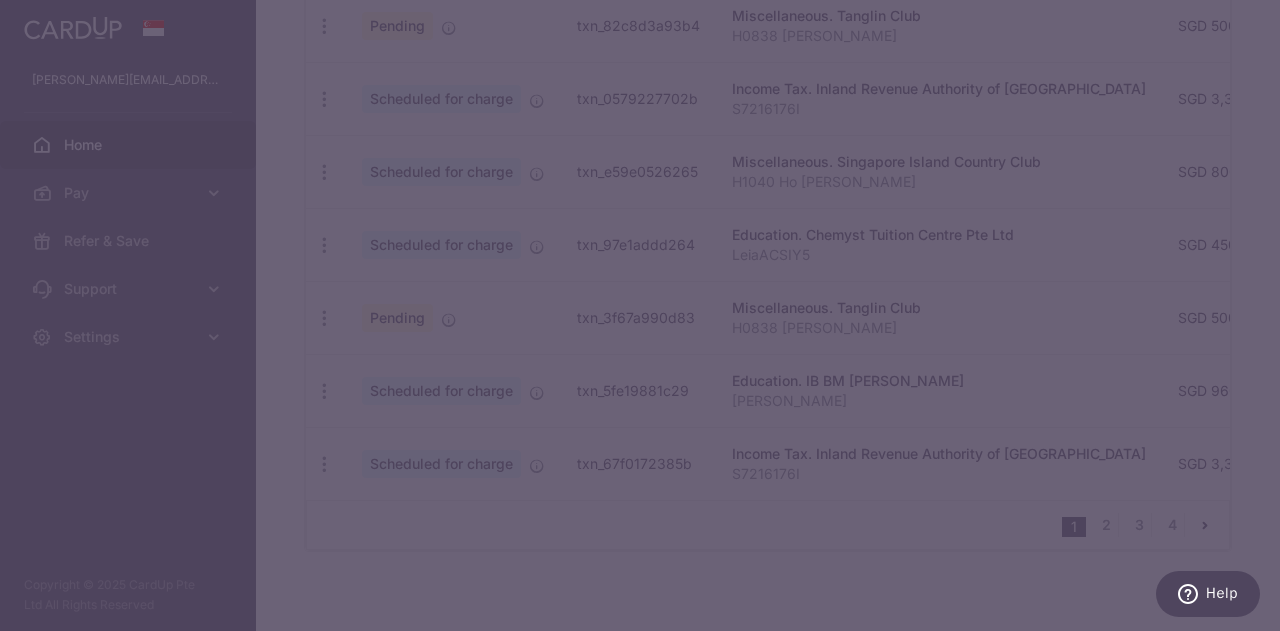 type on "REC185" 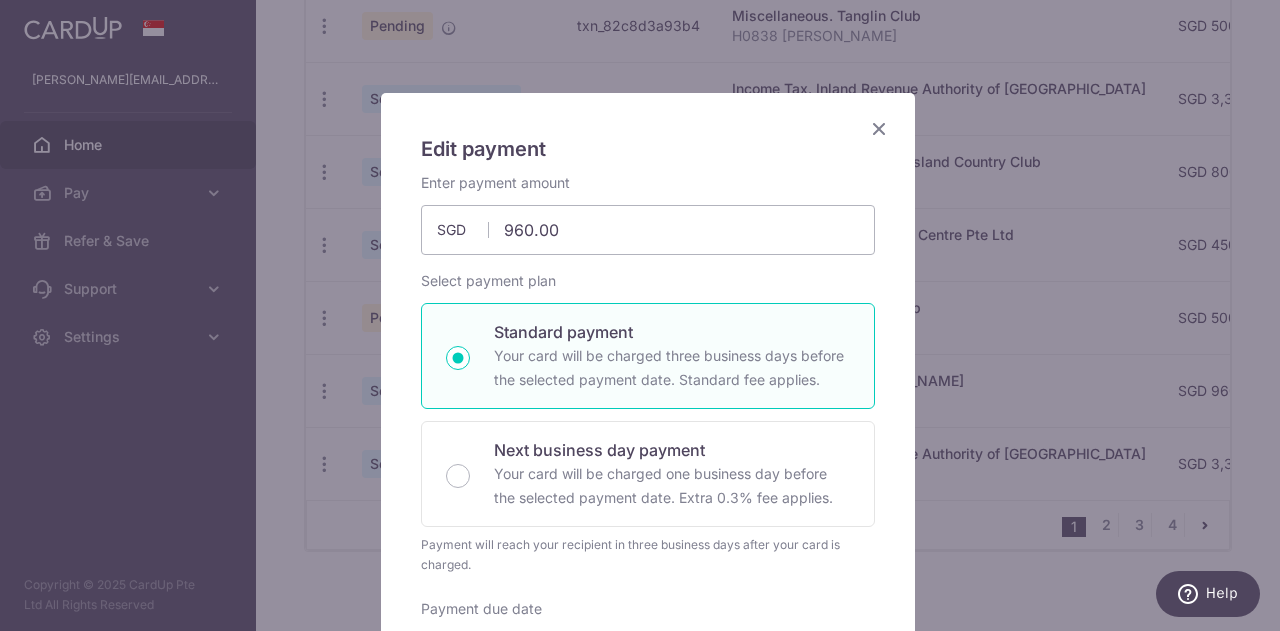scroll, scrollTop: 0, scrollLeft: 0, axis: both 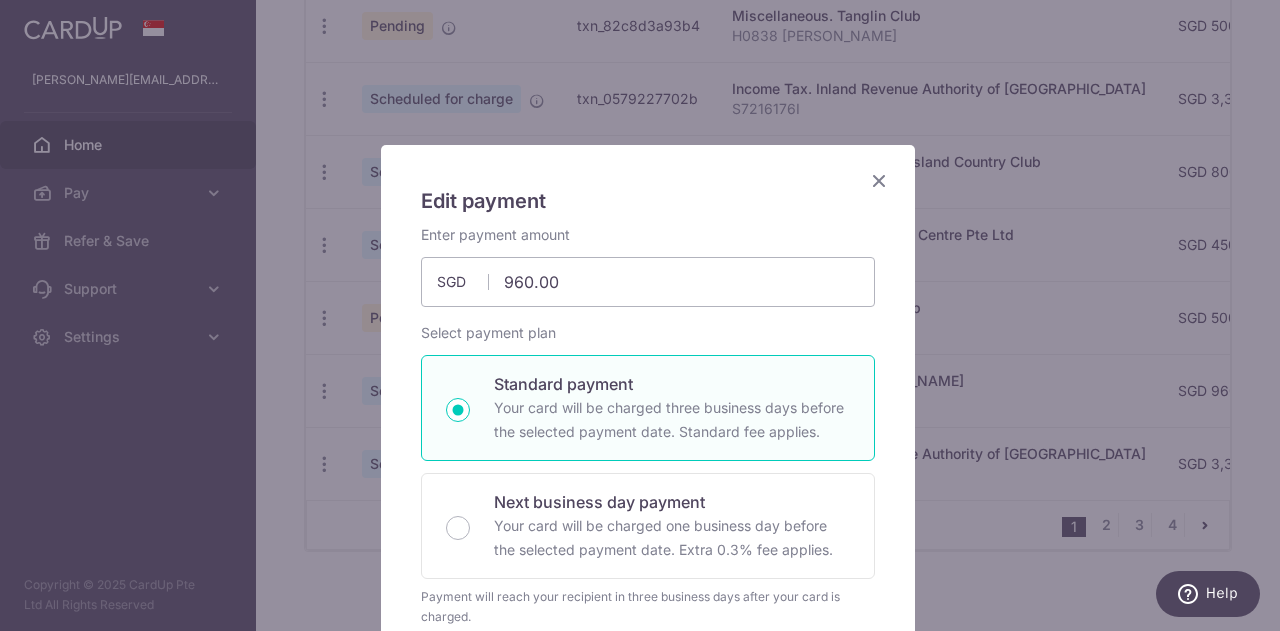 click at bounding box center [879, 180] 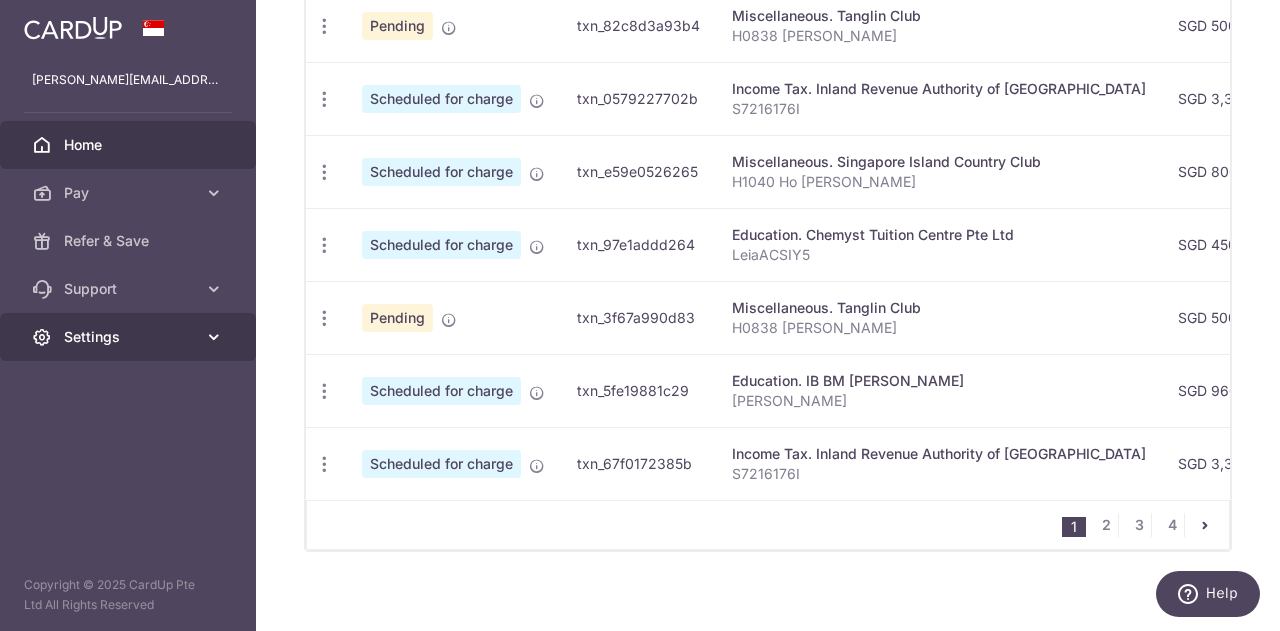 click on "Settings" at bounding box center (130, 337) 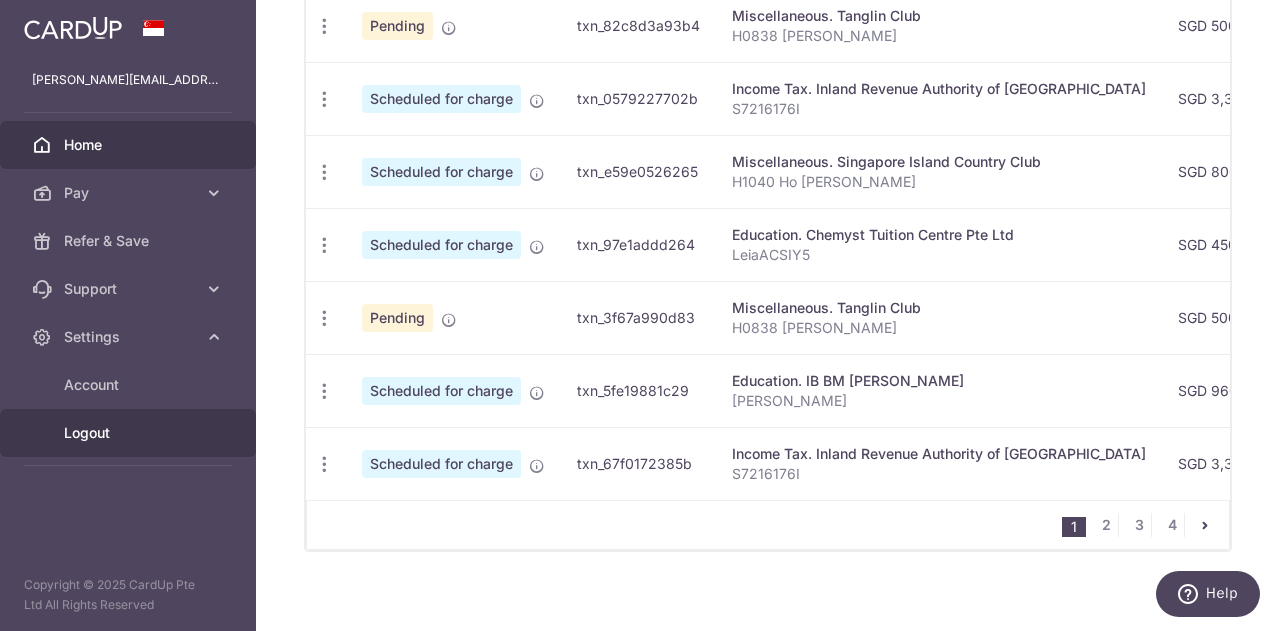 click on "Logout" at bounding box center (130, 433) 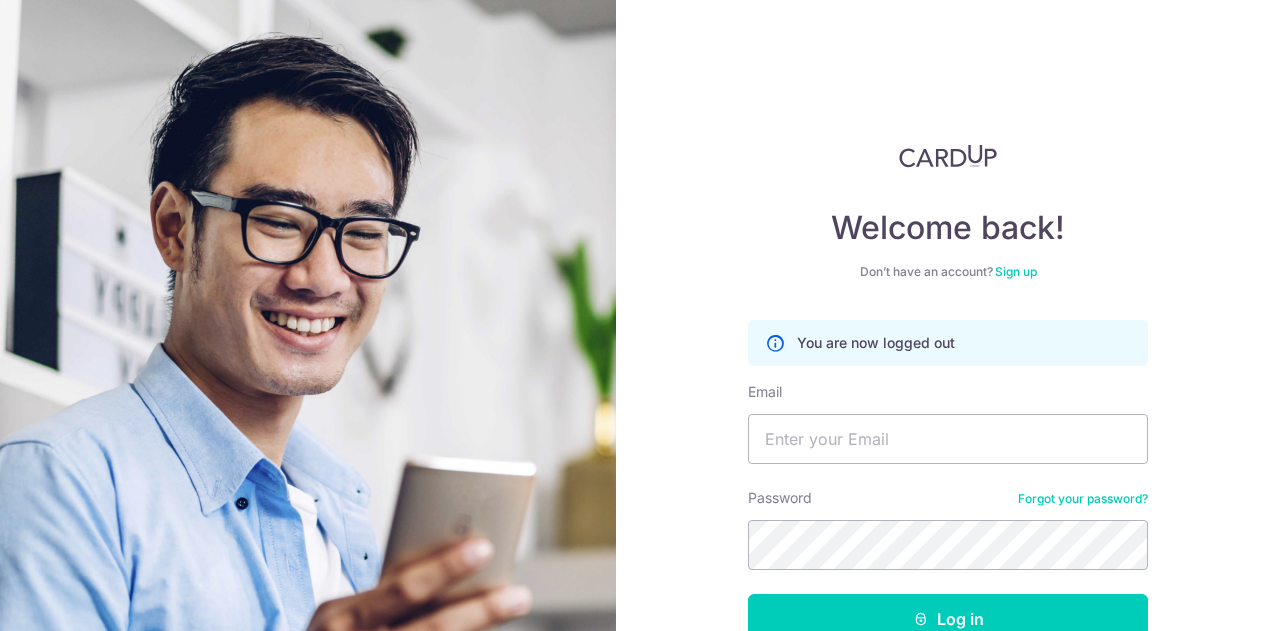 scroll, scrollTop: 0, scrollLeft: 0, axis: both 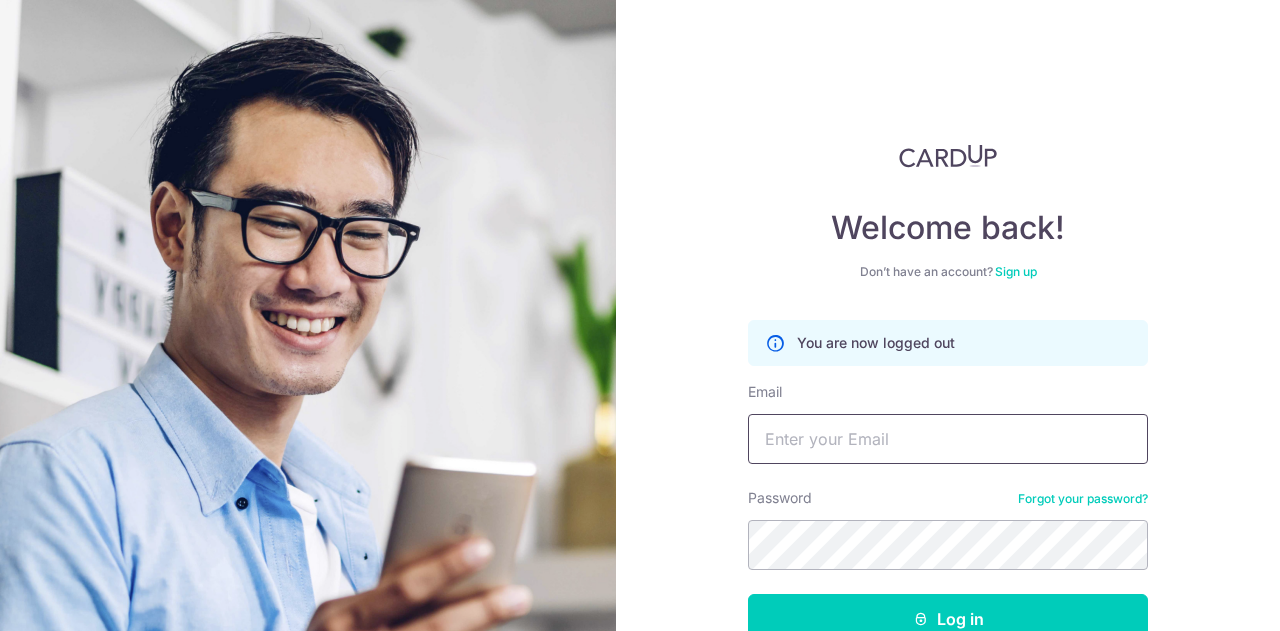 click on "Email" at bounding box center (948, 439) 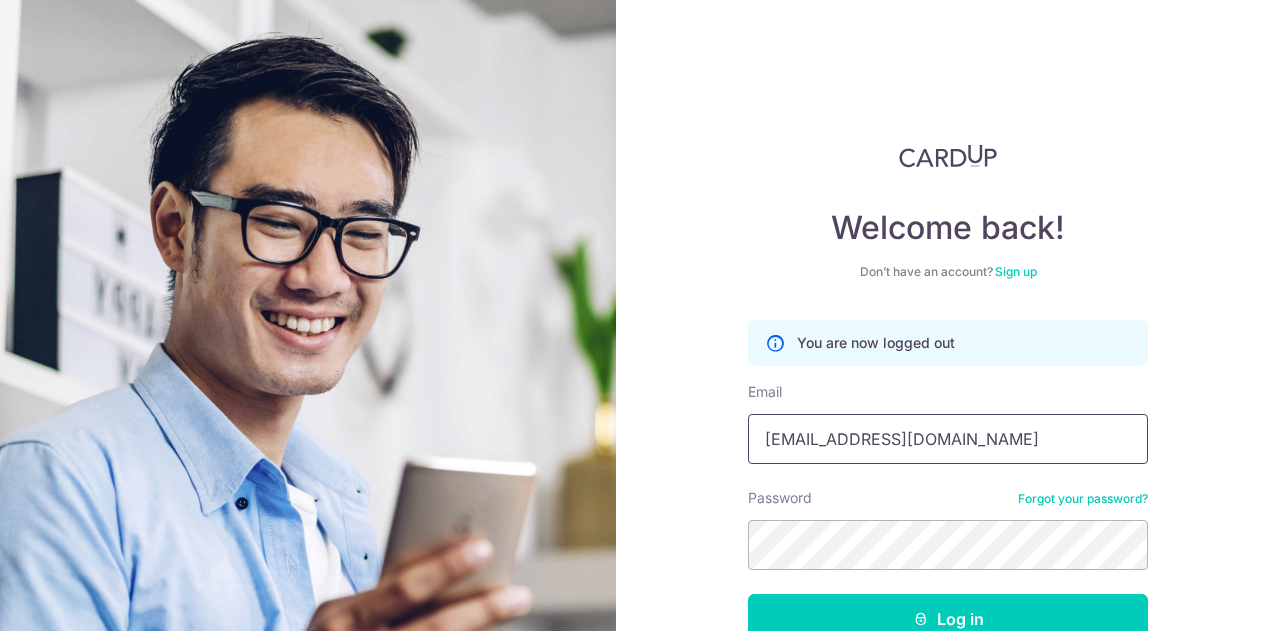 type on "[EMAIL_ADDRESS][DOMAIN_NAME]" 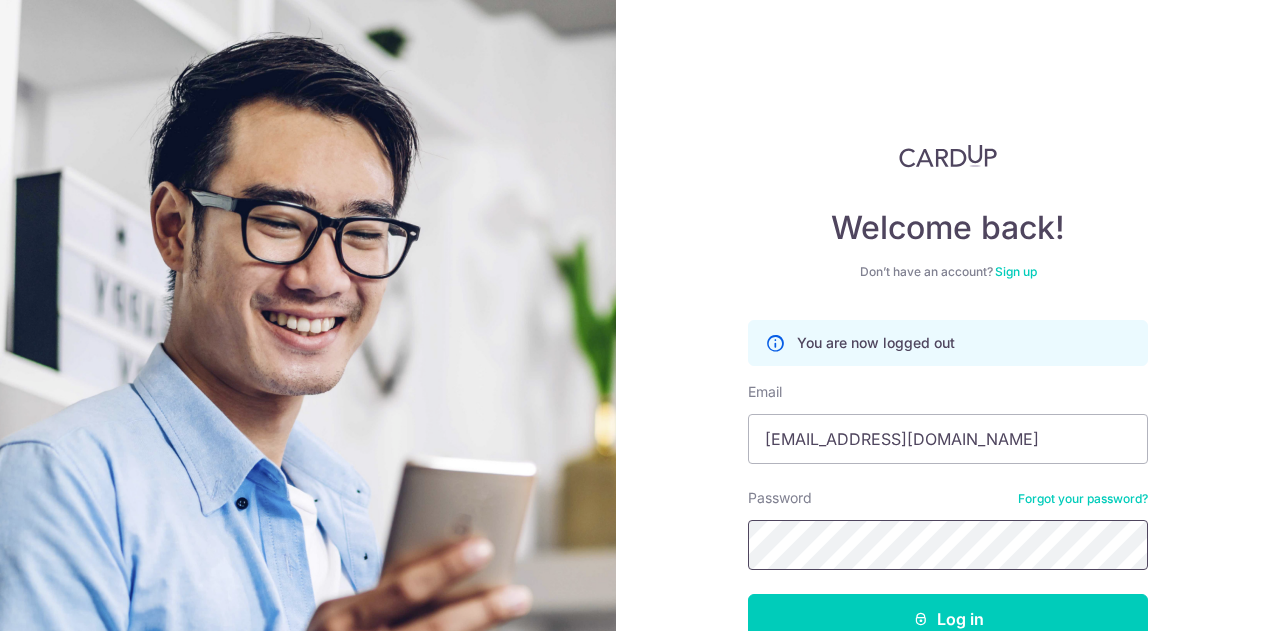 click on "Log in" at bounding box center [948, 619] 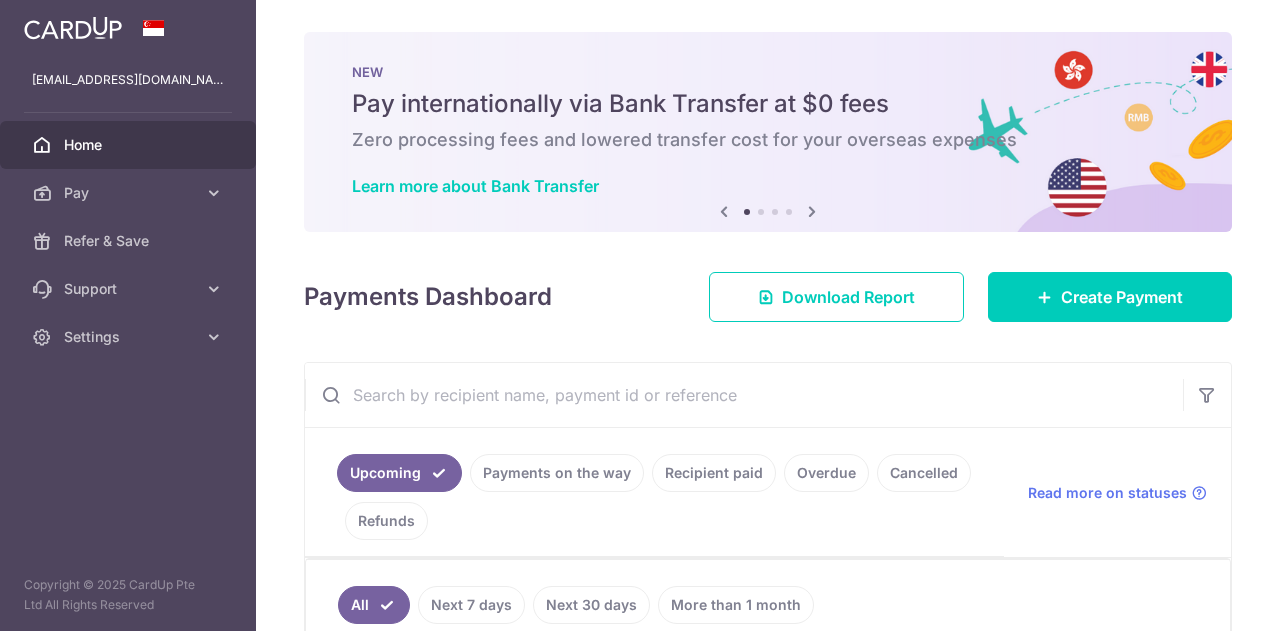 scroll, scrollTop: 0, scrollLeft: 0, axis: both 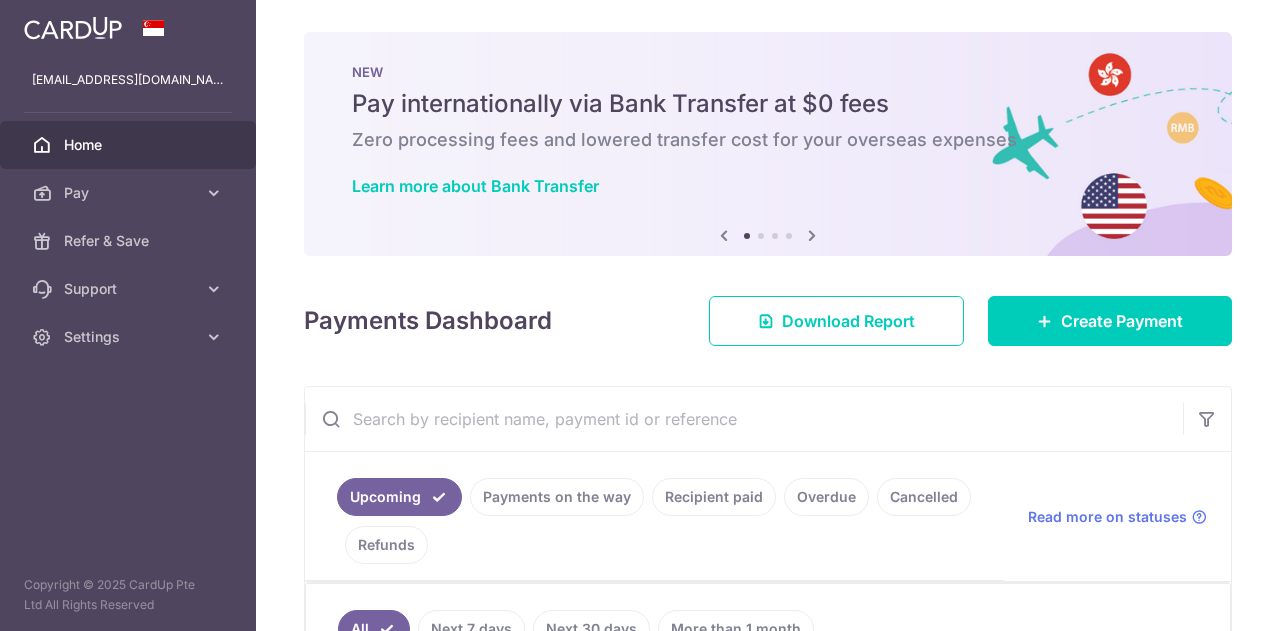 click on "Upcoming
Payments on the way
Recipient paid
Overdue
Cancelled
Refunds
Read more on statuses" at bounding box center (768, 943) 